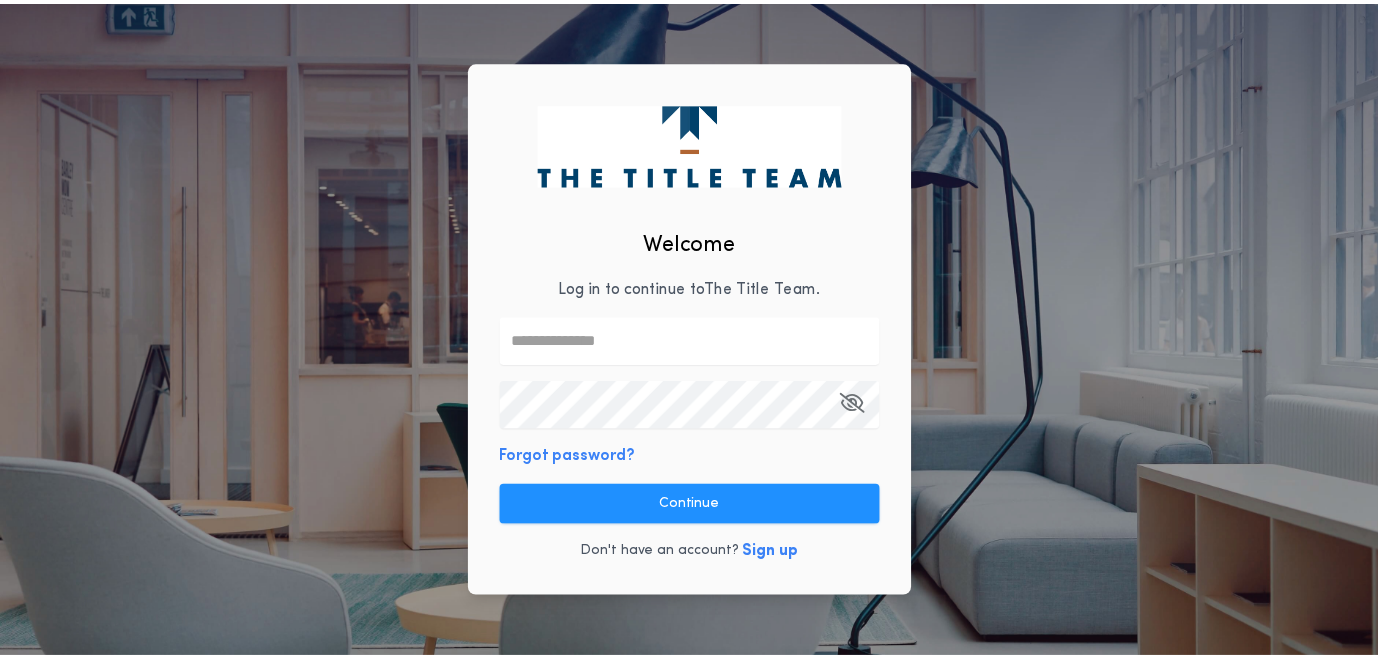 scroll, scrollTop: 0, scrollLeft: 0, axis: both 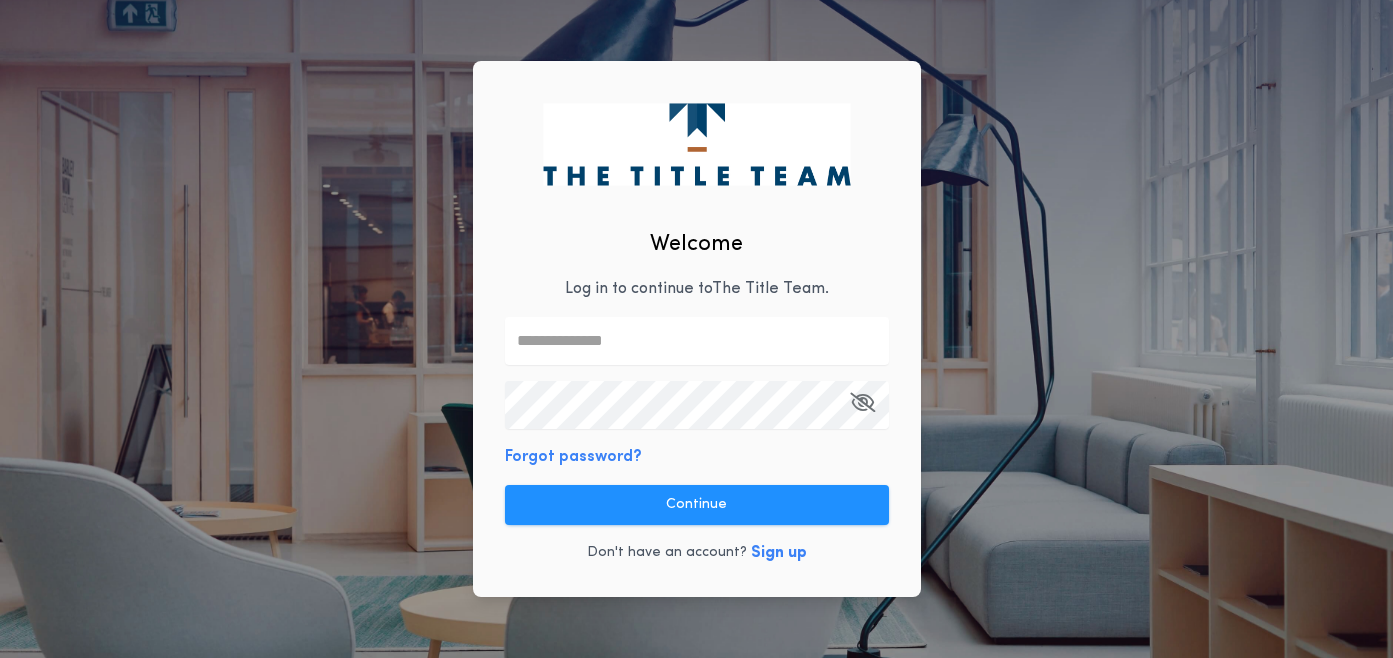 click at bounding box center (697, 341) 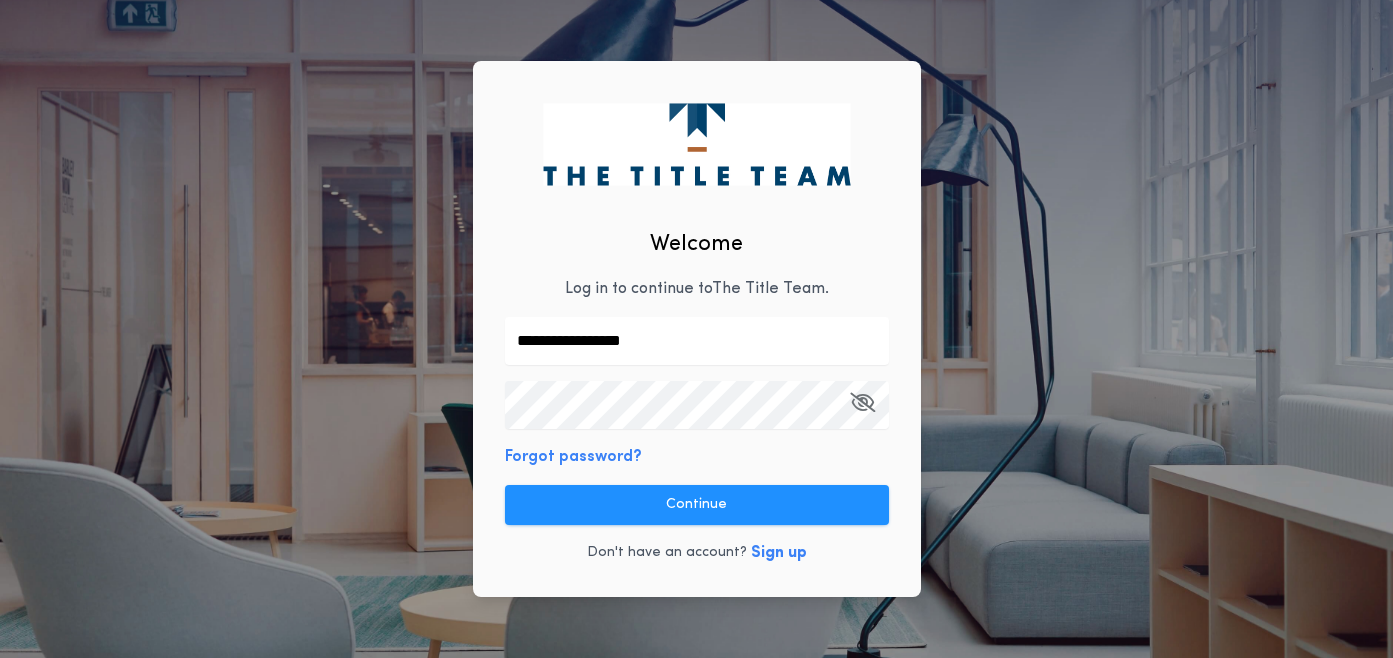 type on "**********" 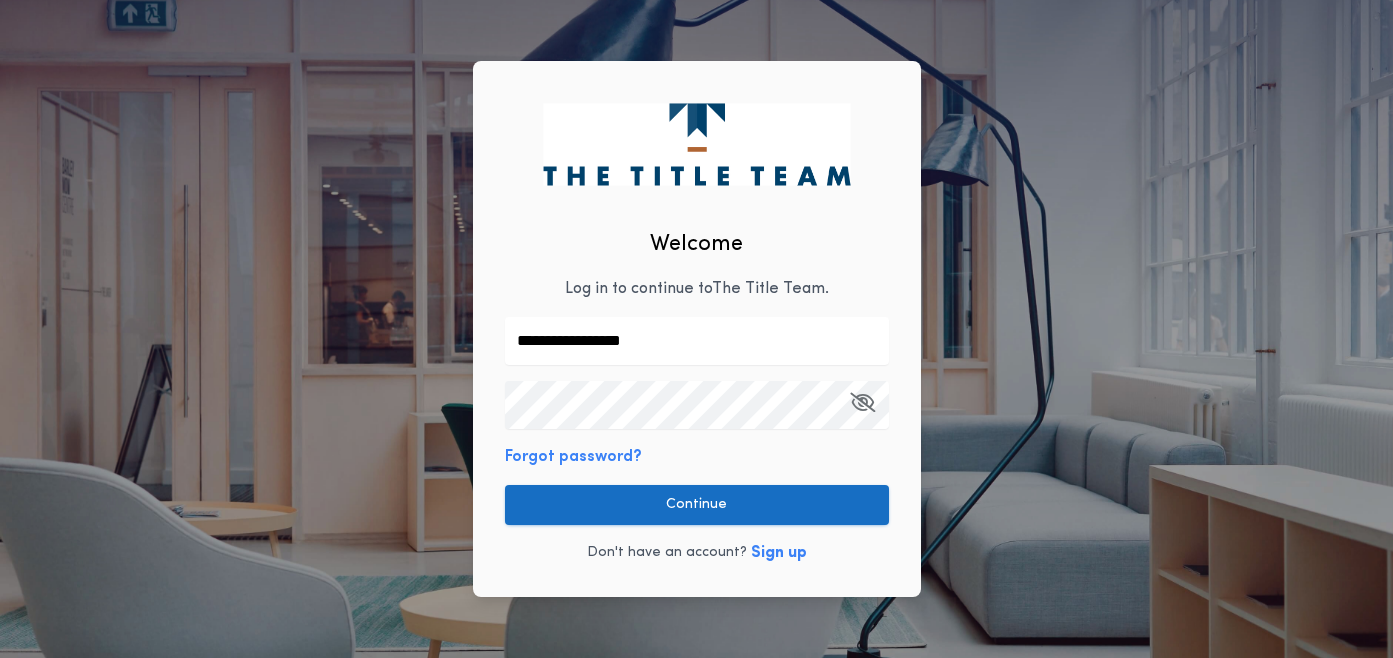 click on "Continue" at bounding box center (697, 505) 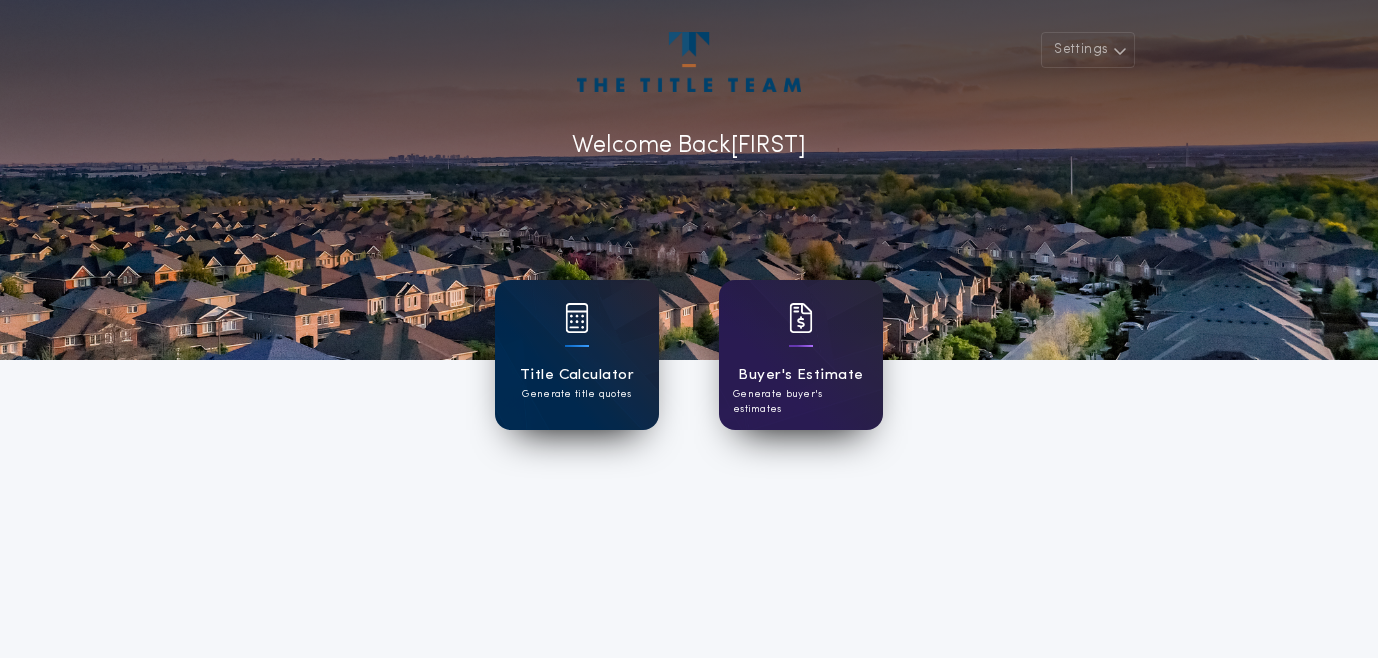 click on "Title Calculator" at bounding box center [577, 375] 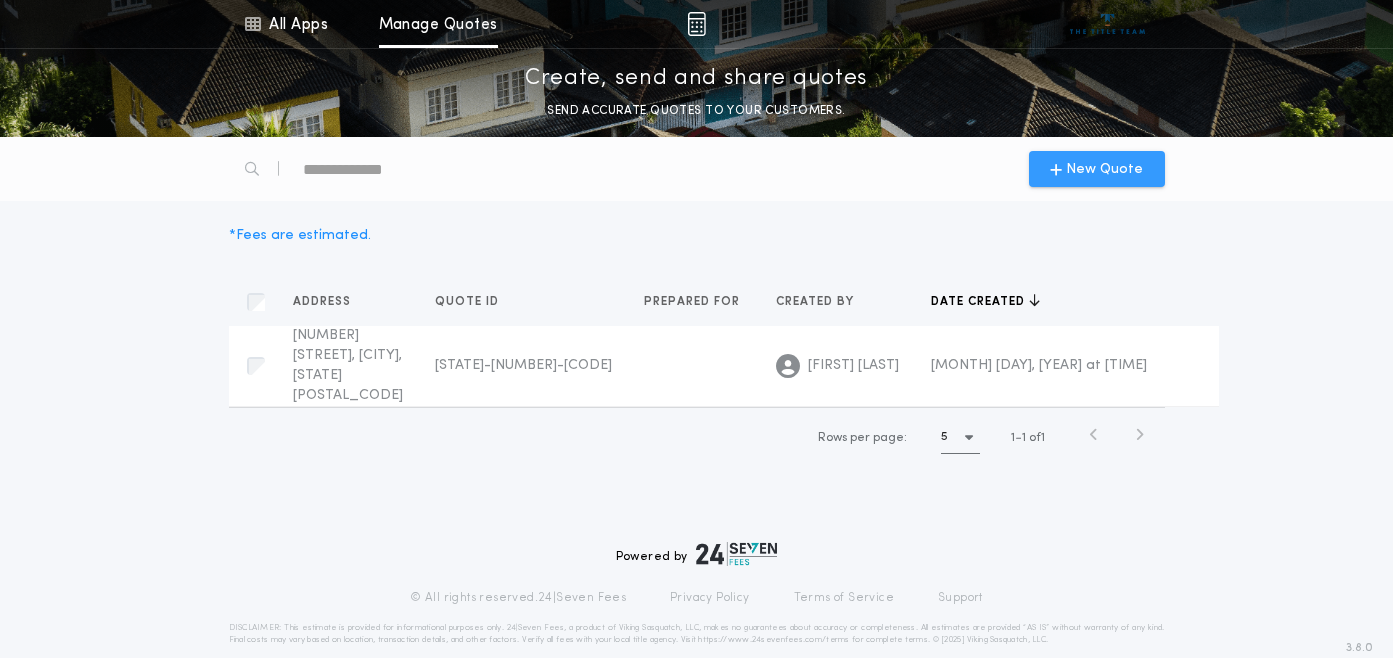 click on "New Quote" at bounding box center (1104, 169) 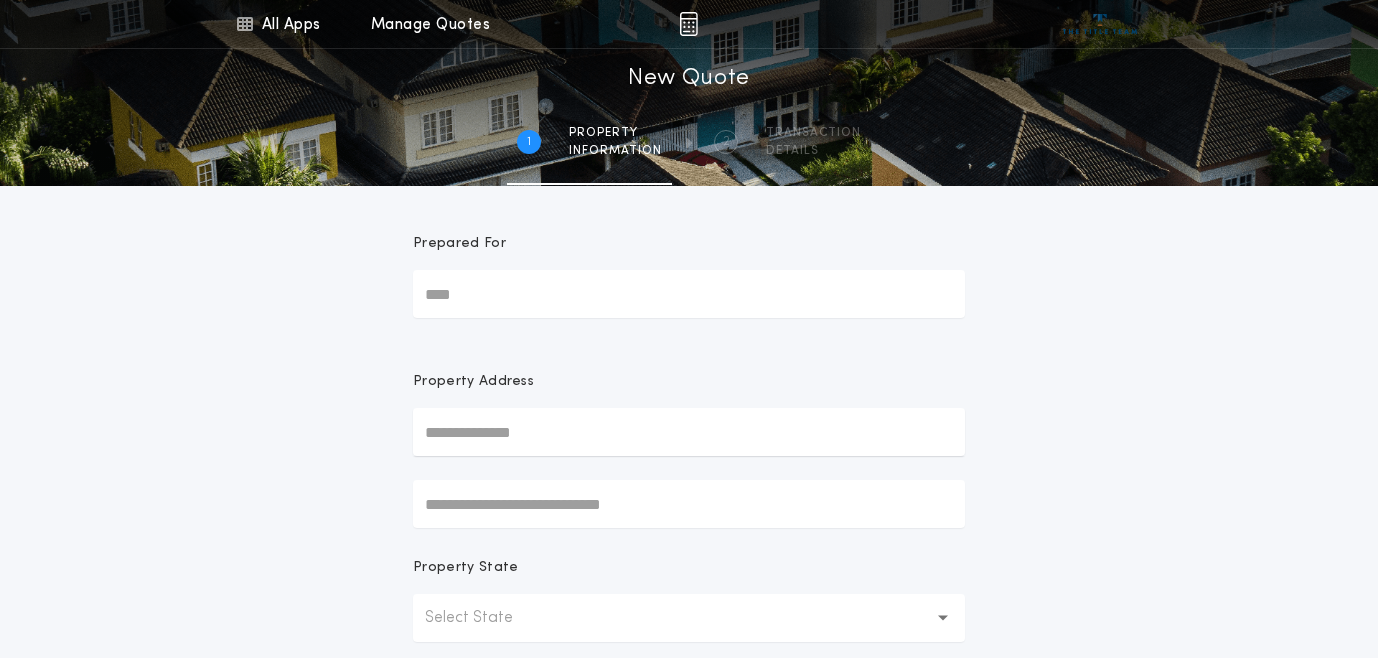 click on "Prepared For" at bounding box center (689, 294) 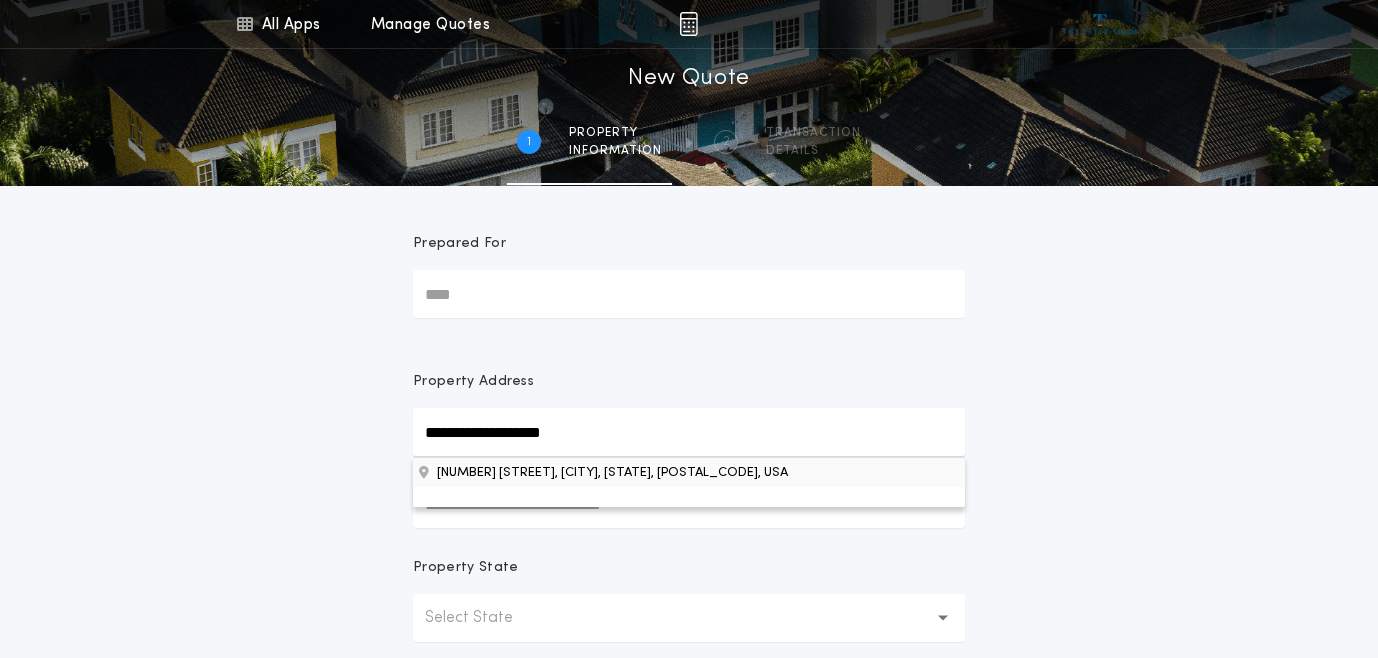 type on "**********" 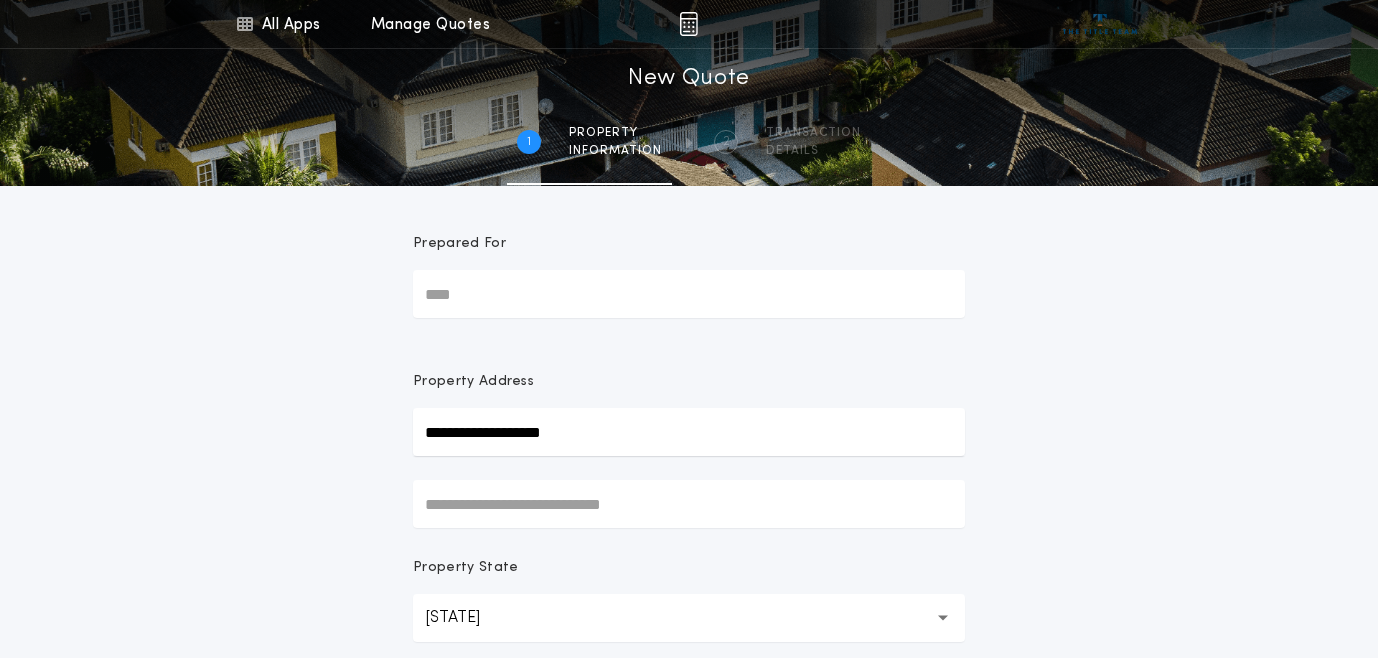 click on "**********" at bounding box center (689, 571) 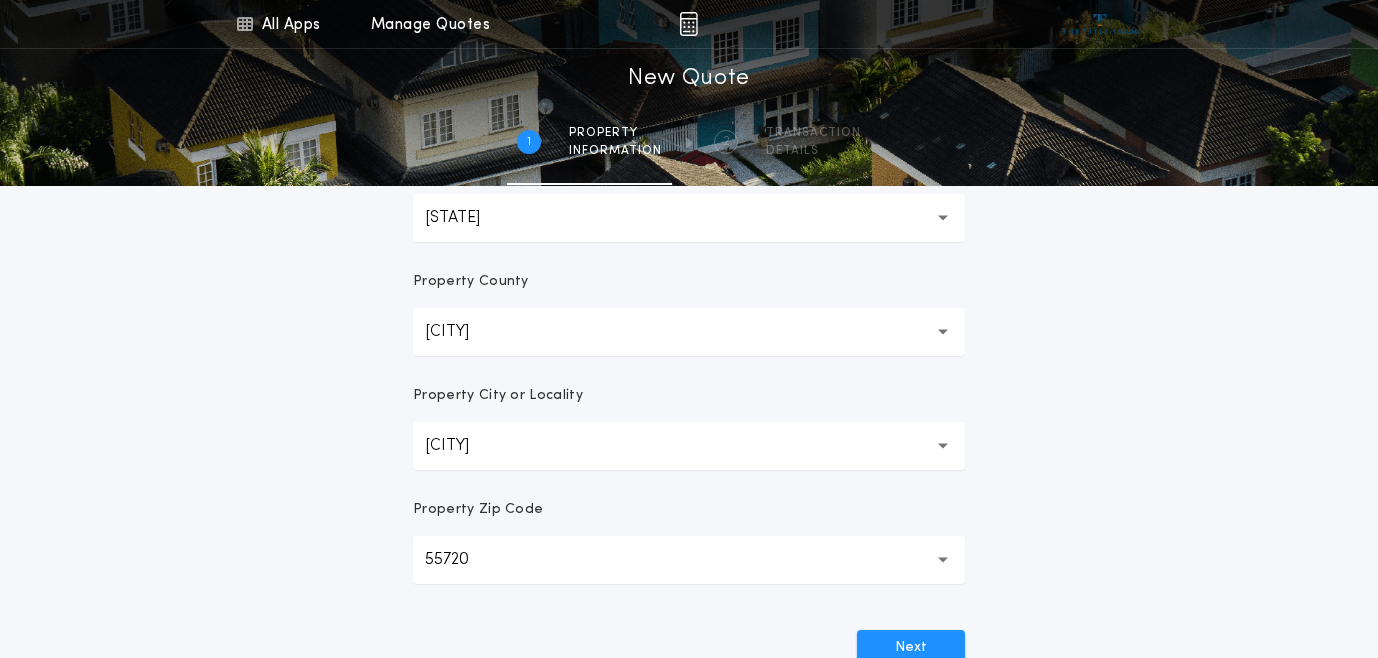 scroll, scrollTop: 500, scrollLeft: 0, axis: vertical 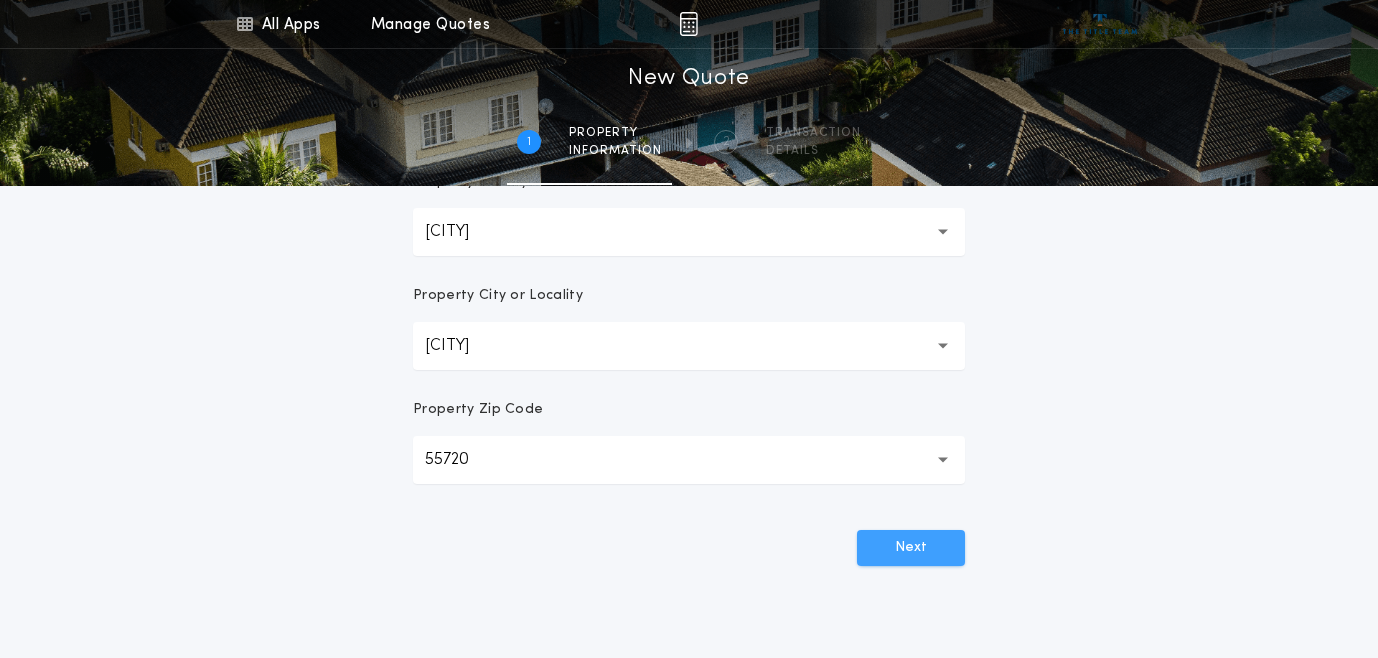 click on "Next" at bounding box center [911, 548] 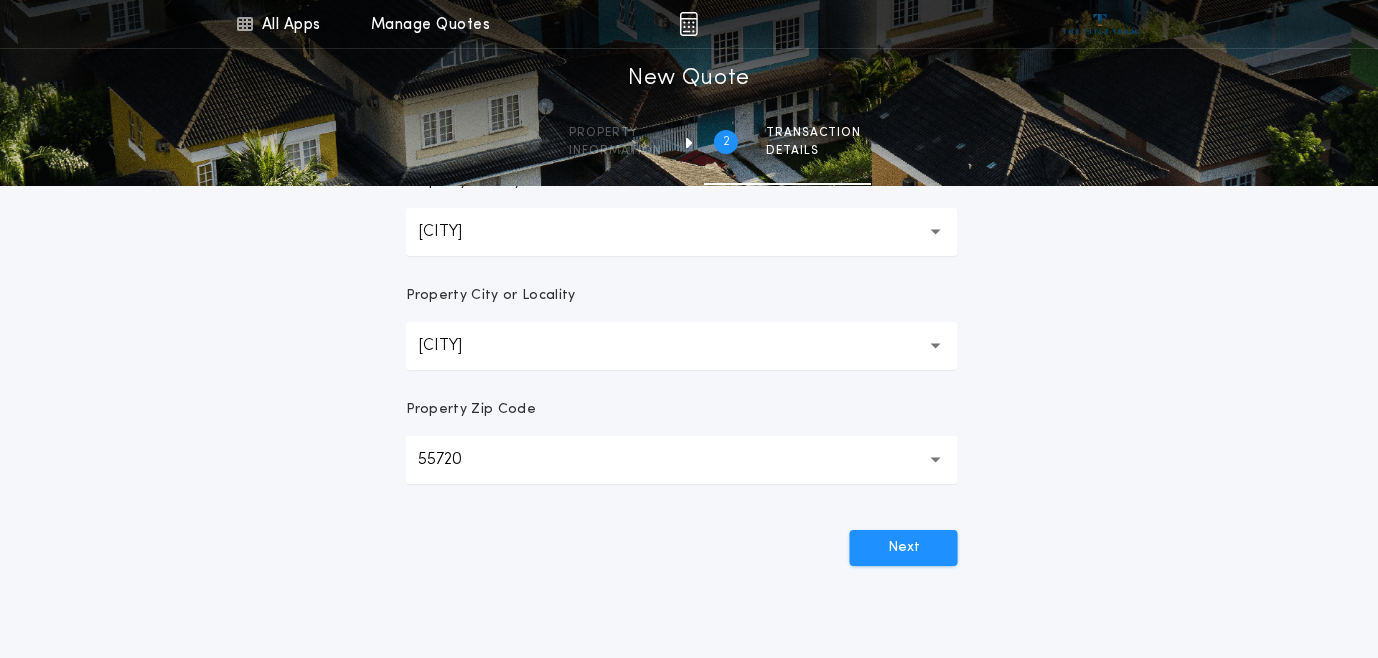 scroll, scrollTop: 0, scrollLeft: 0, axis: both 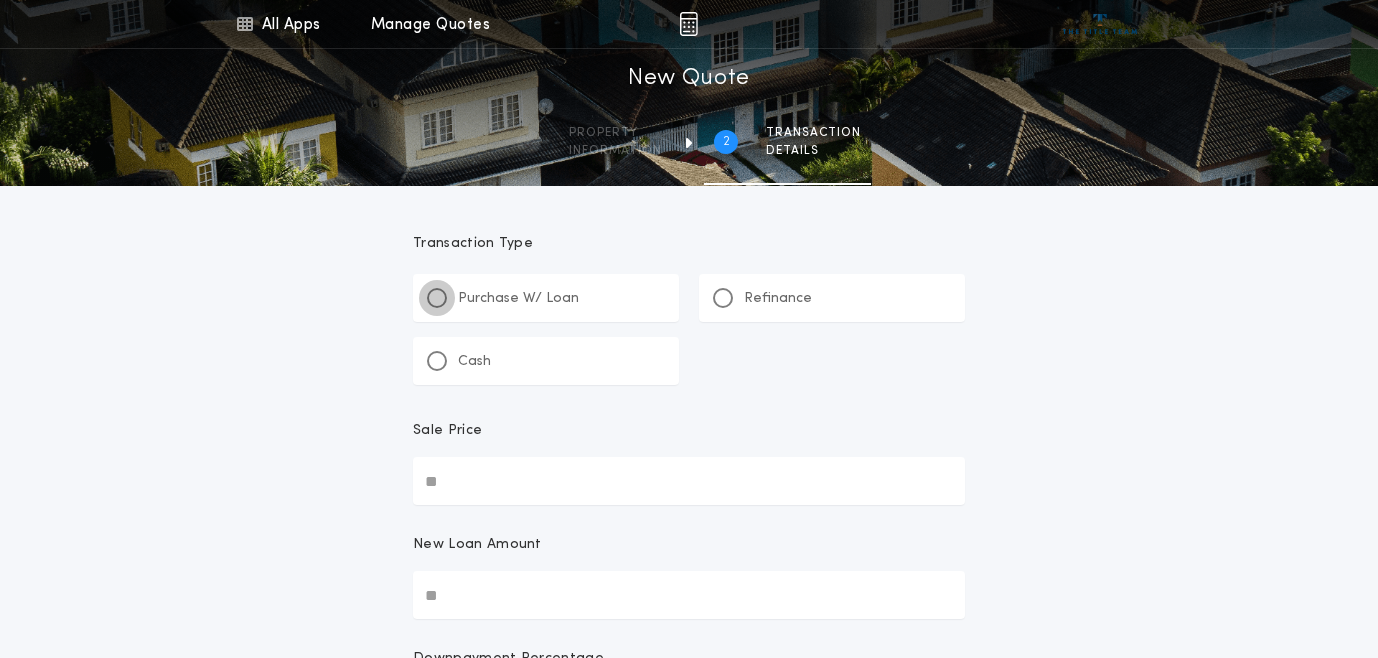 click at bounding box center [437, 298] 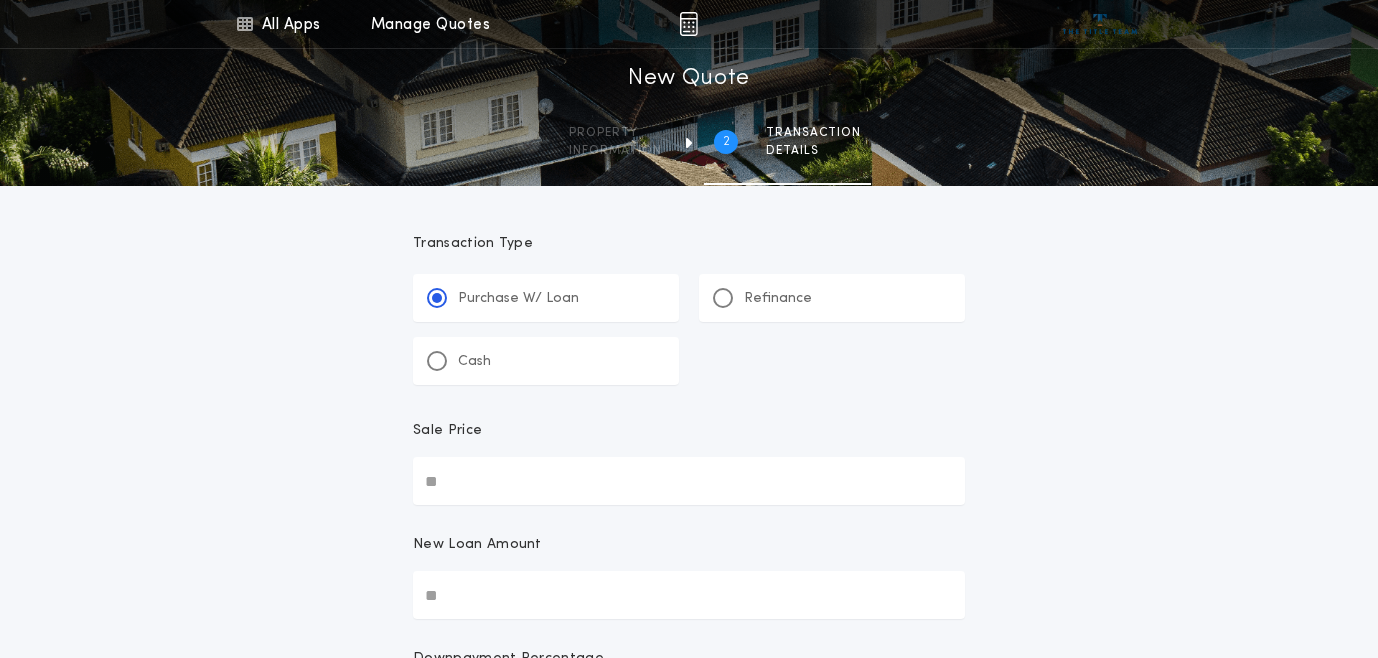 click on "Sale Price" at bounding box center [689, 481] 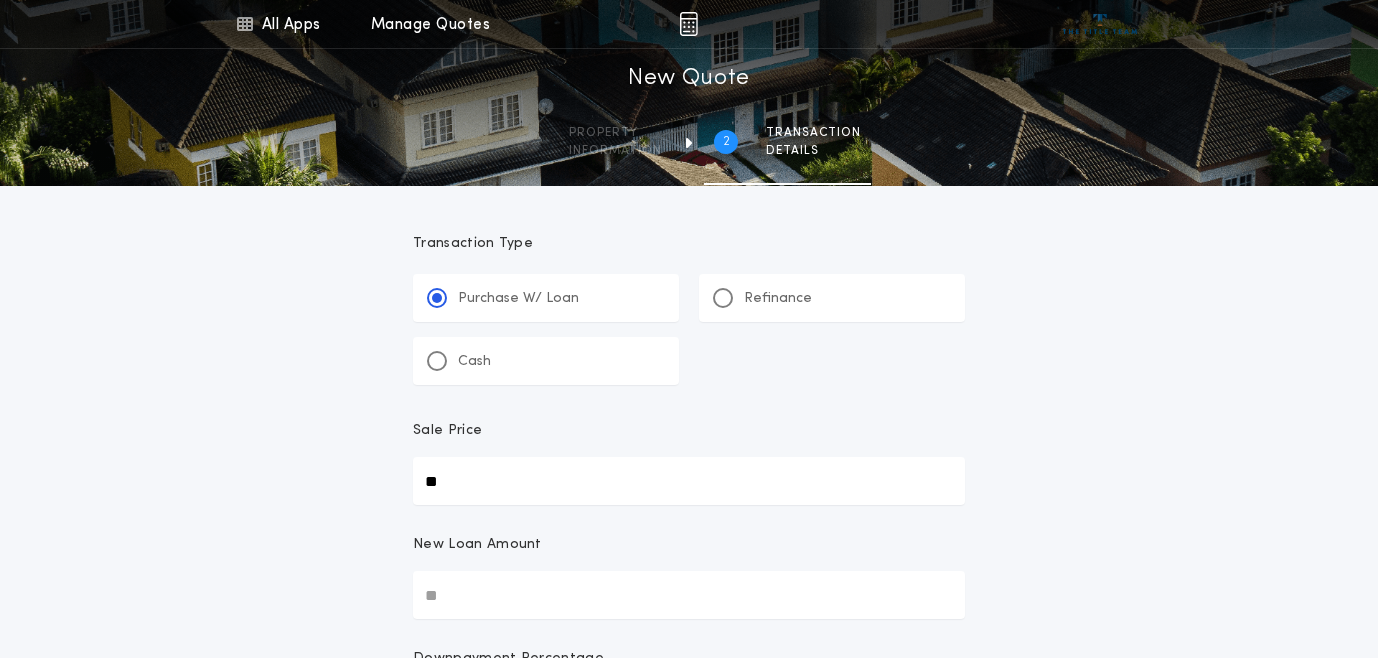 type on "**" 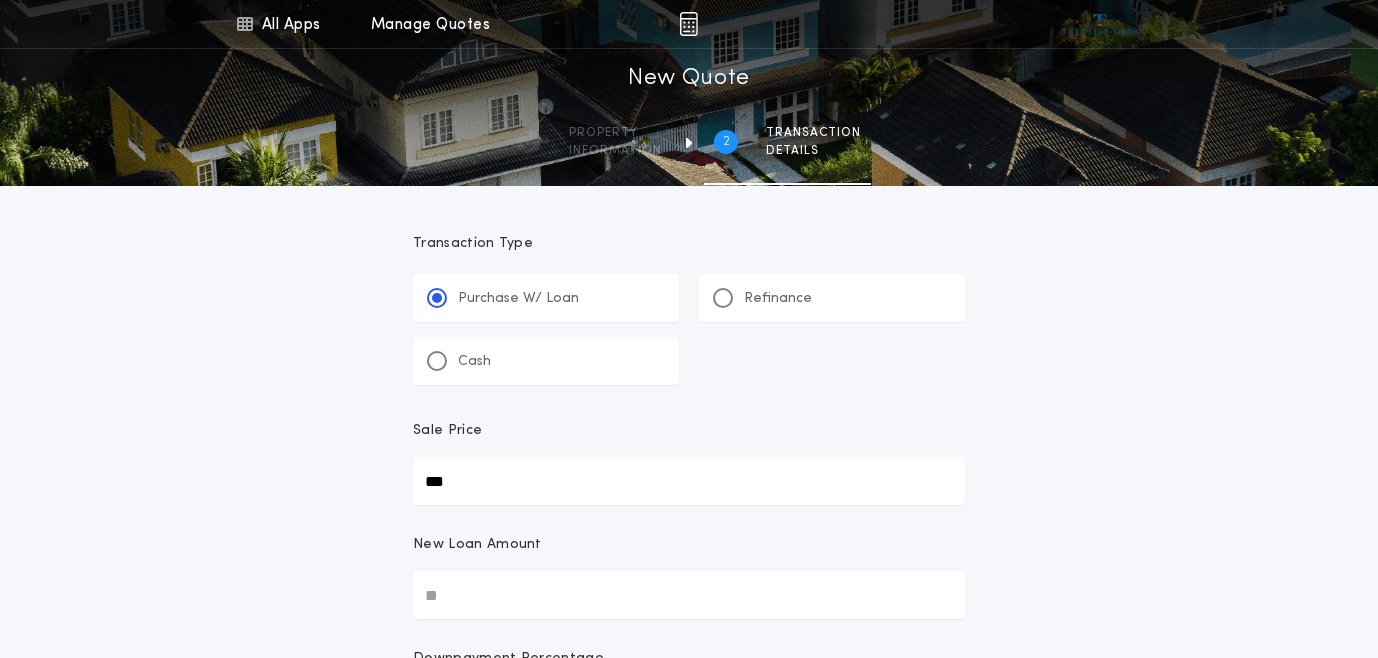 type on "***" 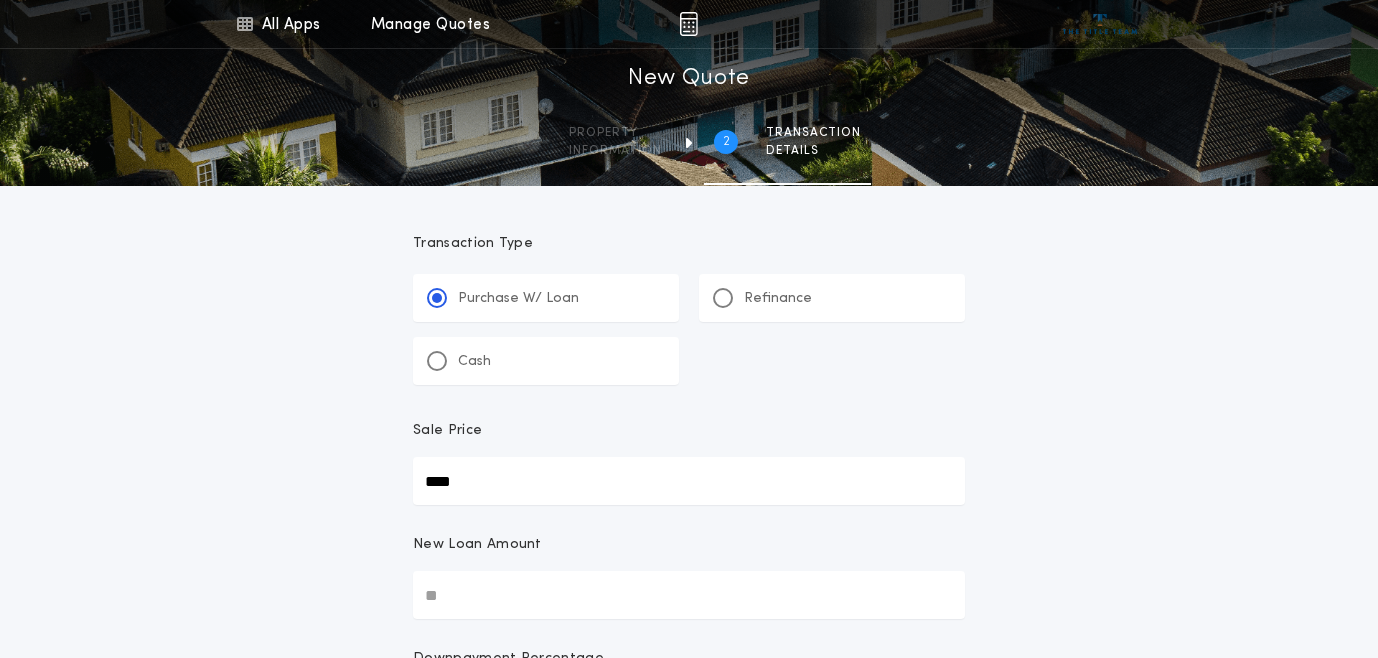 type on "****" 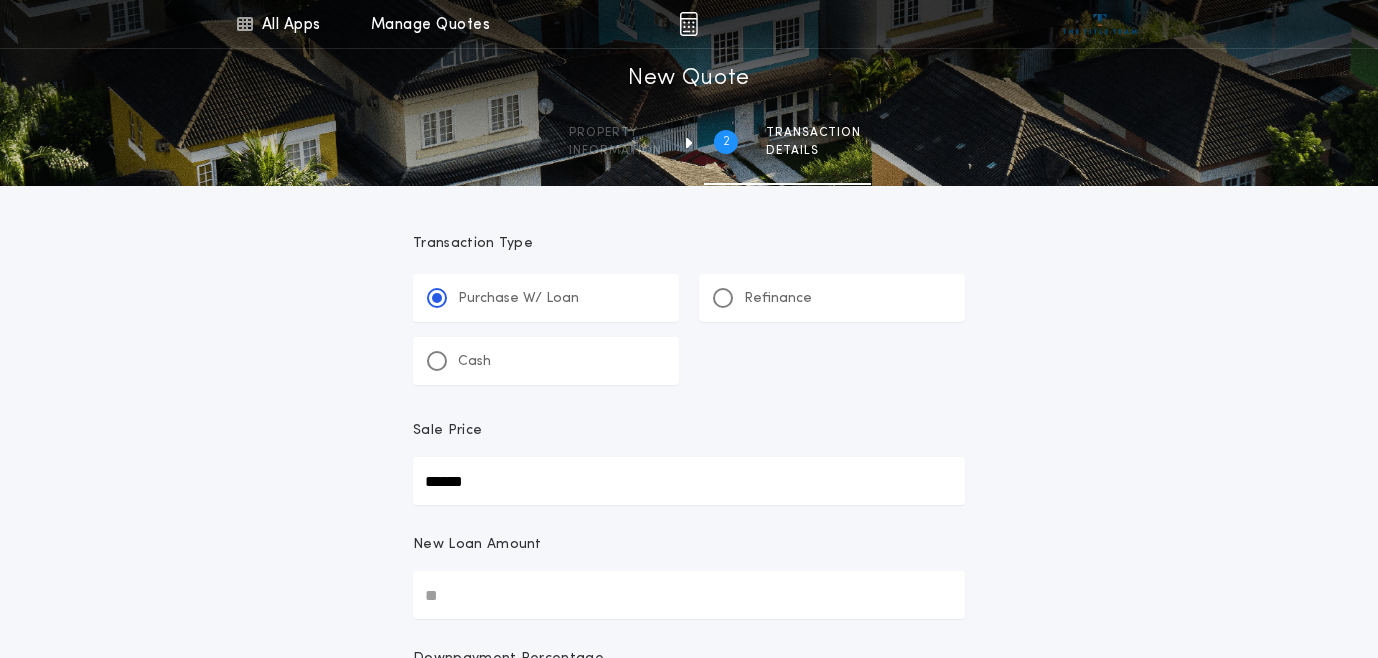 type on "******" 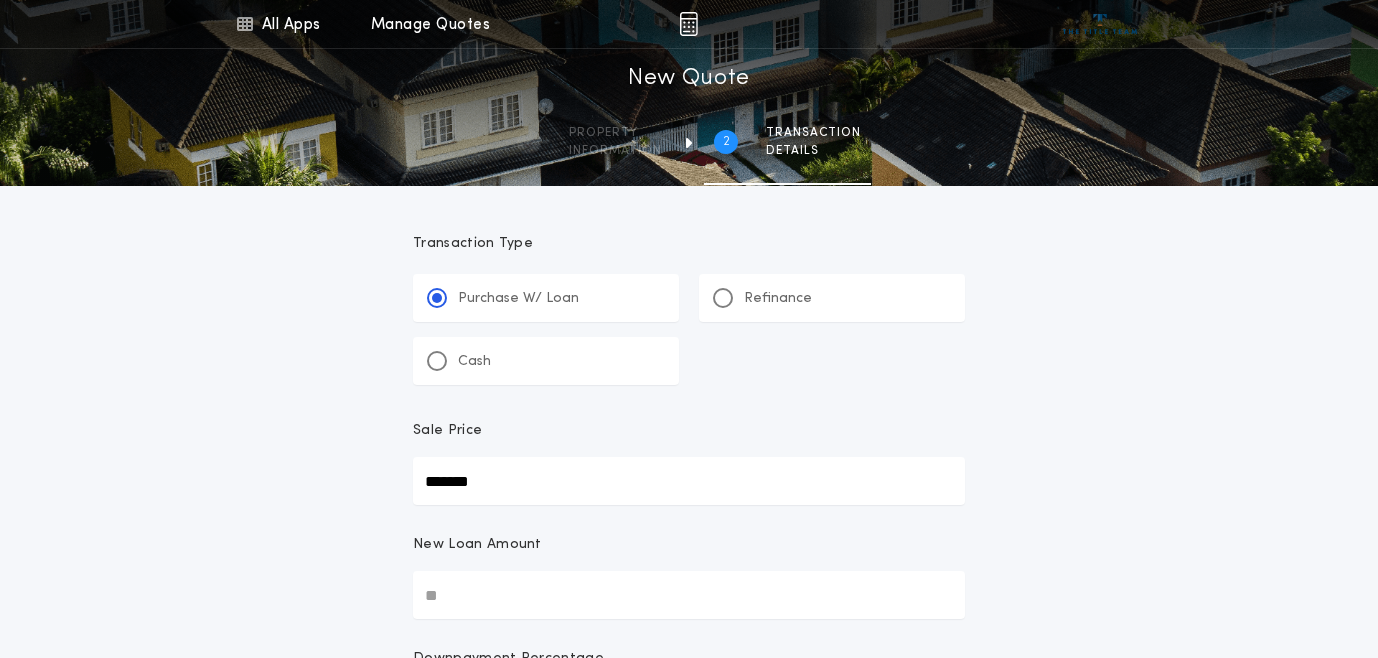 type on "*******" 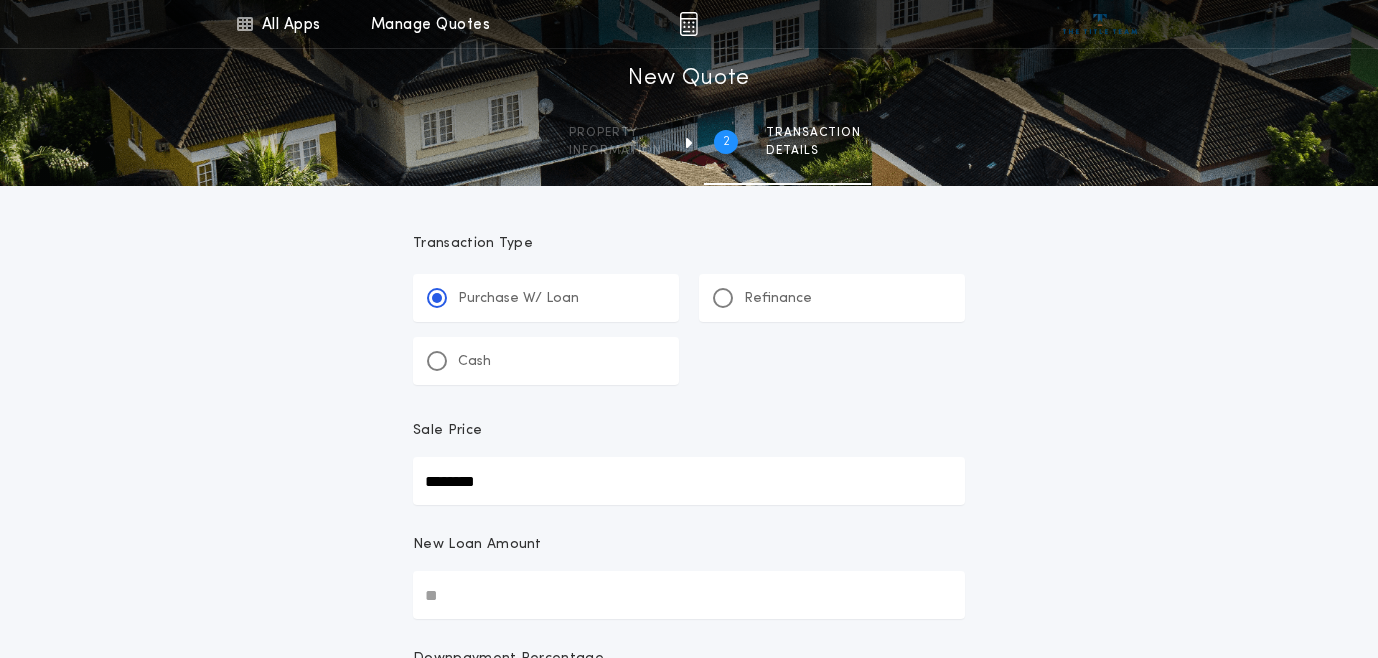 type on "********" 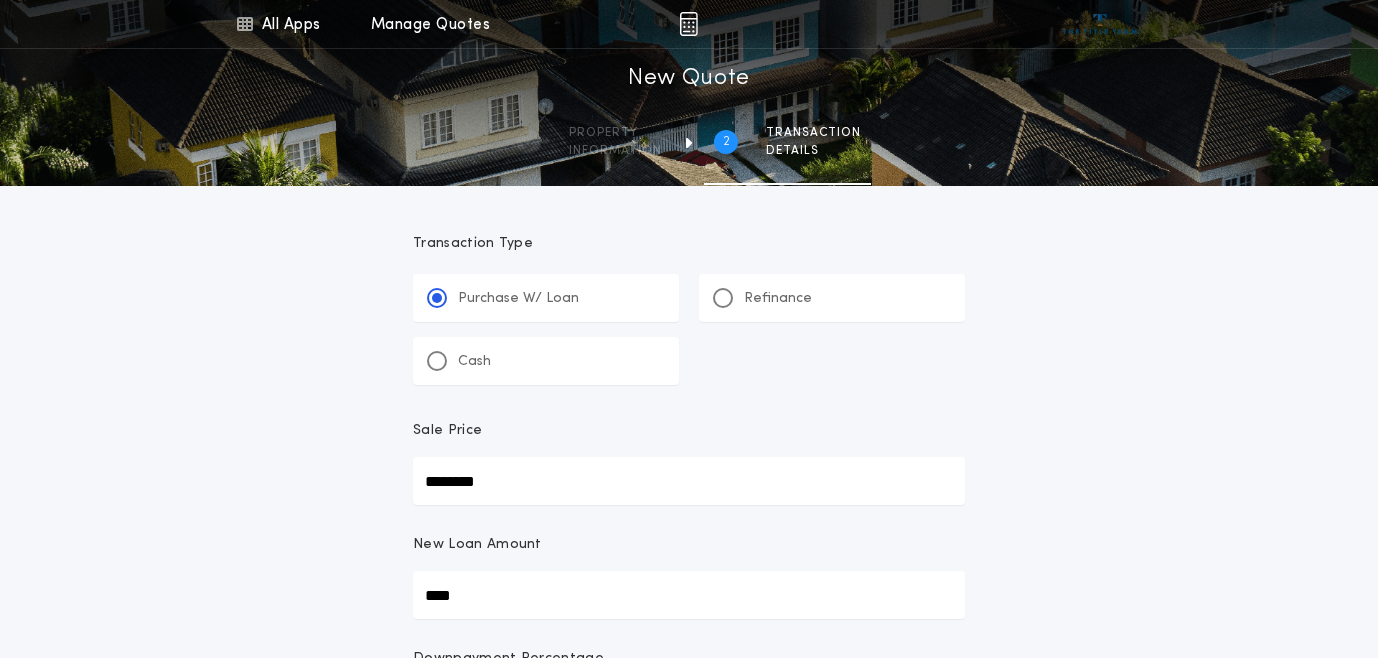 type on "******" 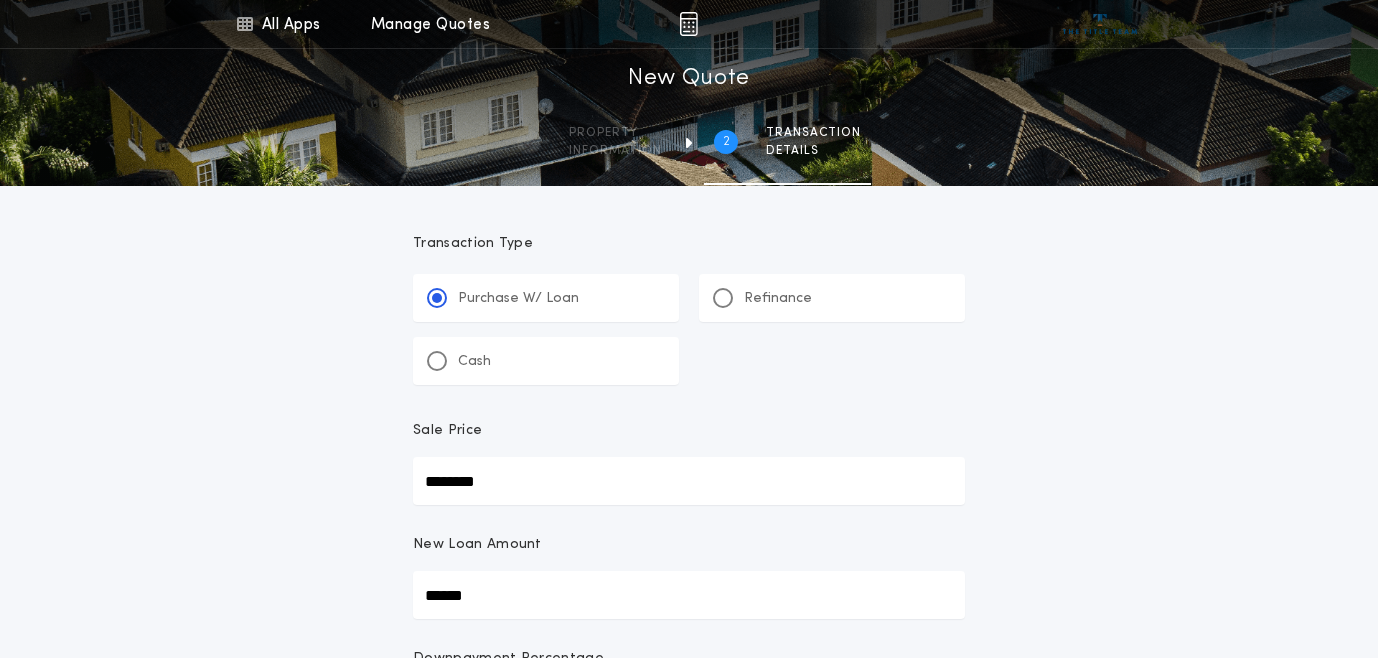type on "*******" 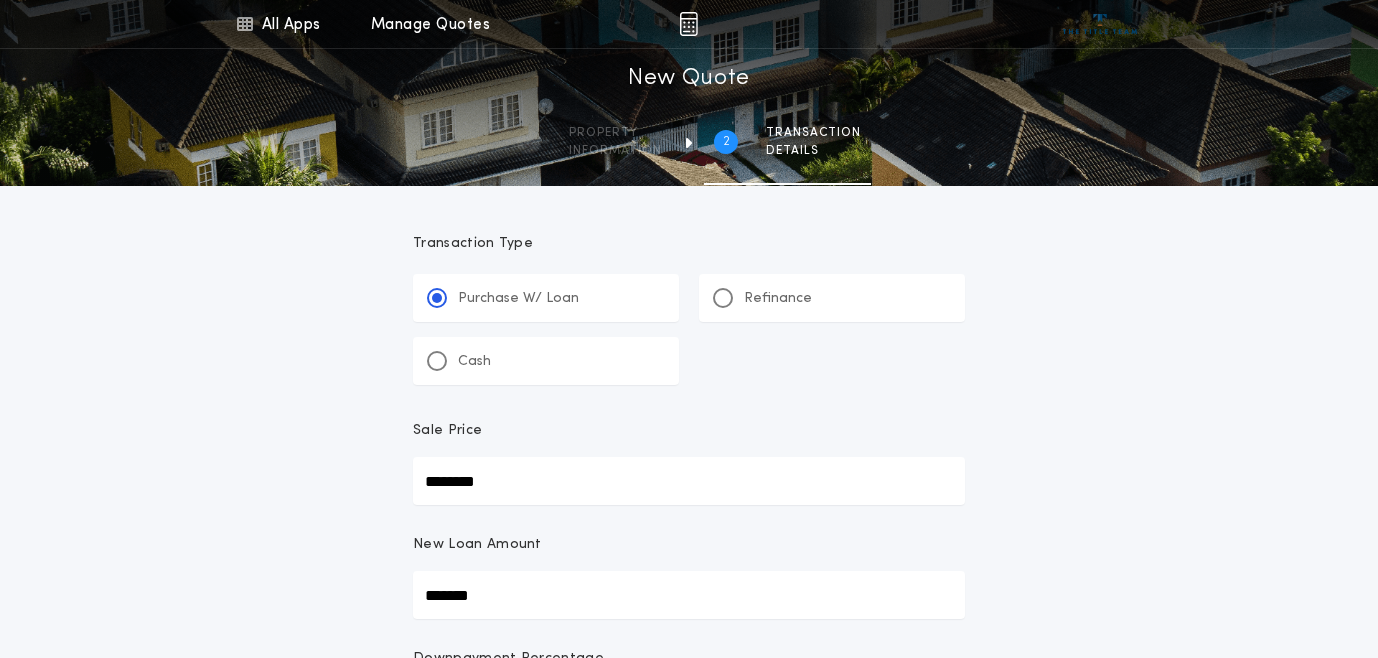 type on "********" 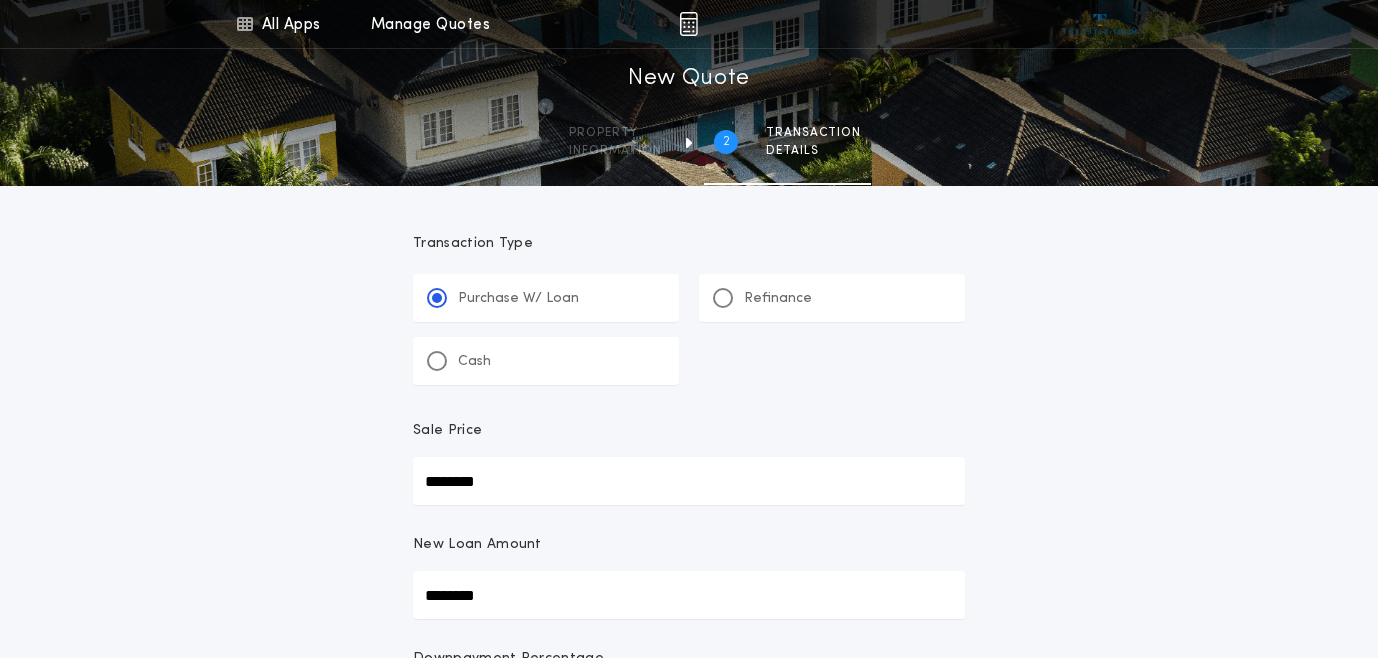 type on "********" 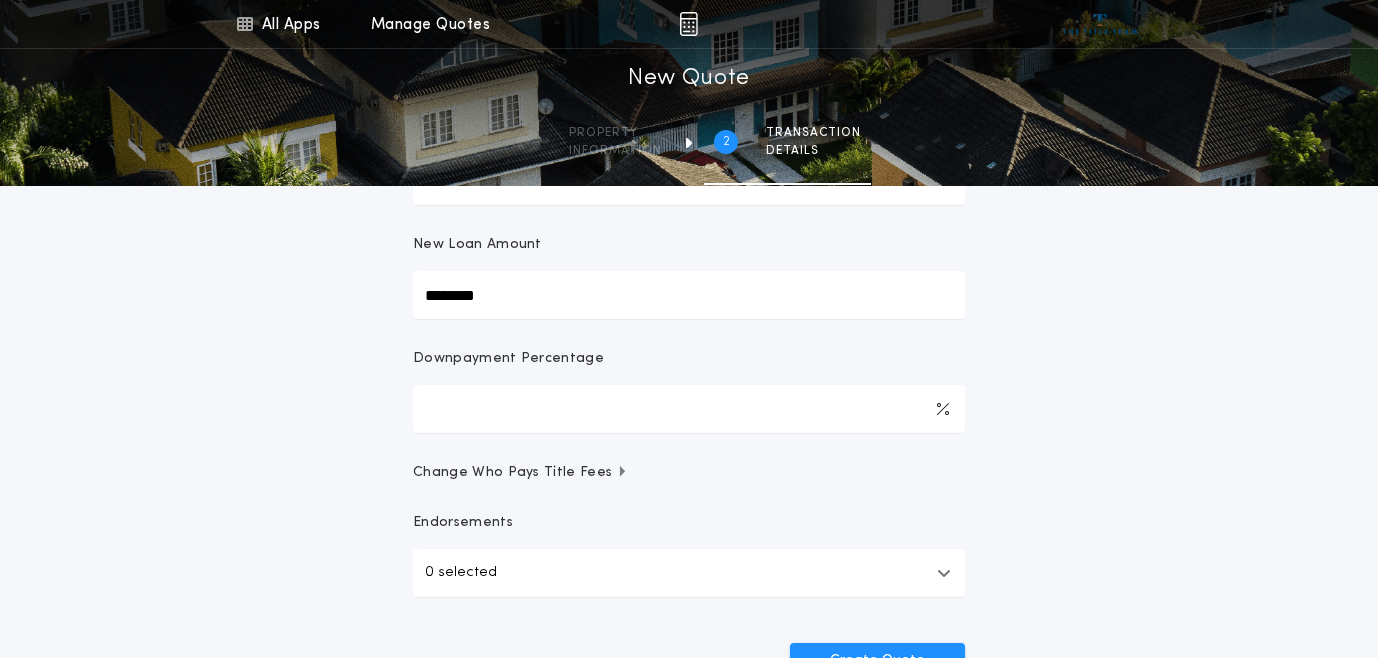 scroll, scrollTop: 500, scrollLeft: 0, axis: vertical 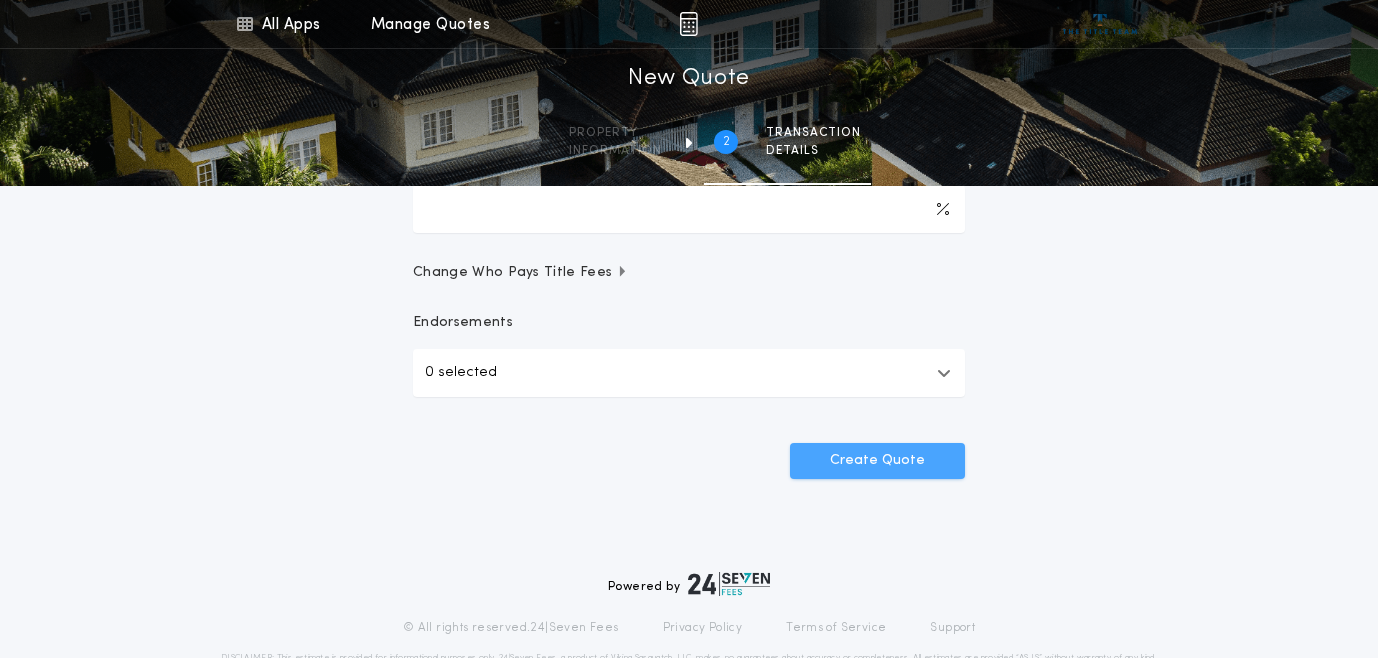 click on "Create Quote" at bounding box center [877, 461] 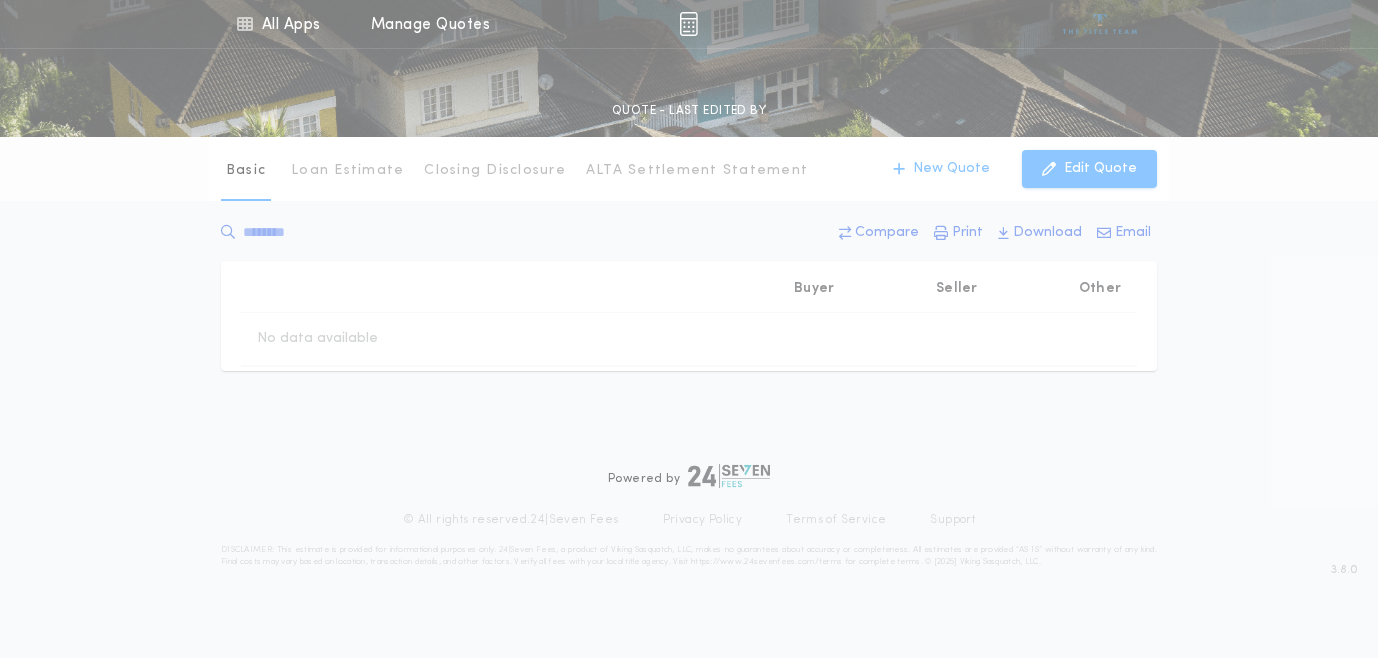 scroll, scrollTop: 0, scrollLeft: 0, axis: both 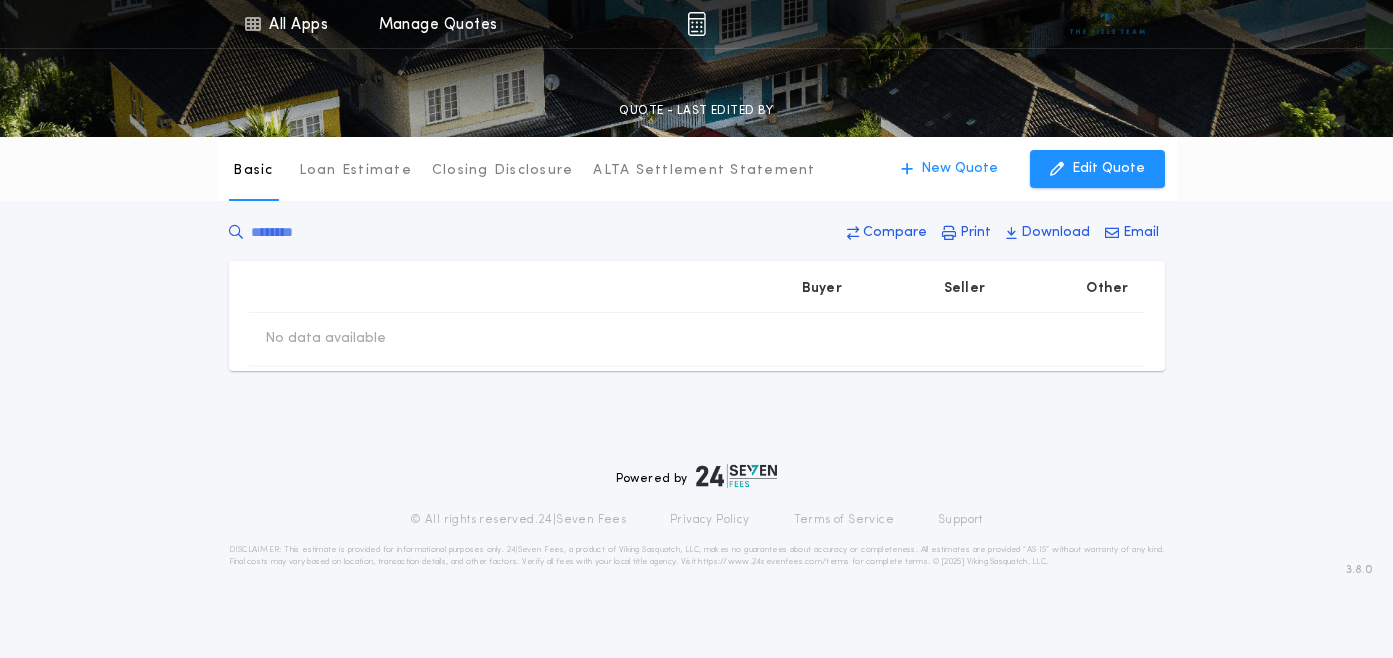 type on "********" 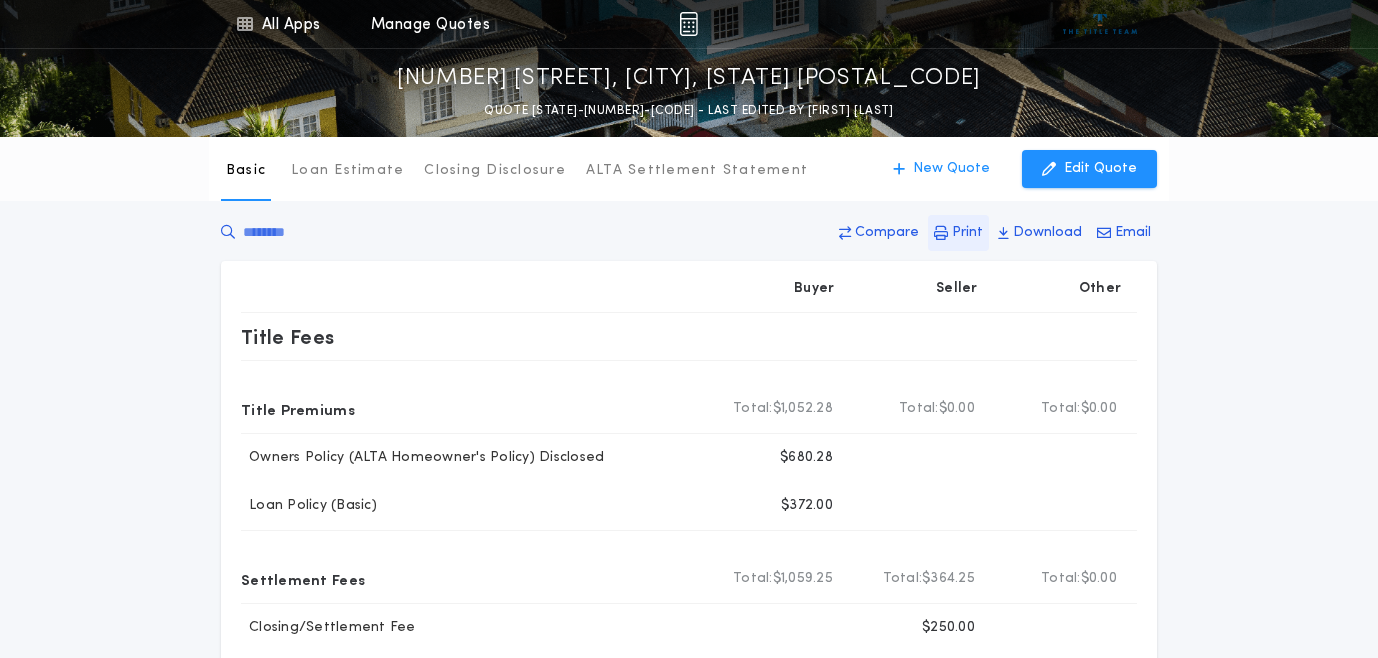 click on "Print" at bounding box center [967, 233] 